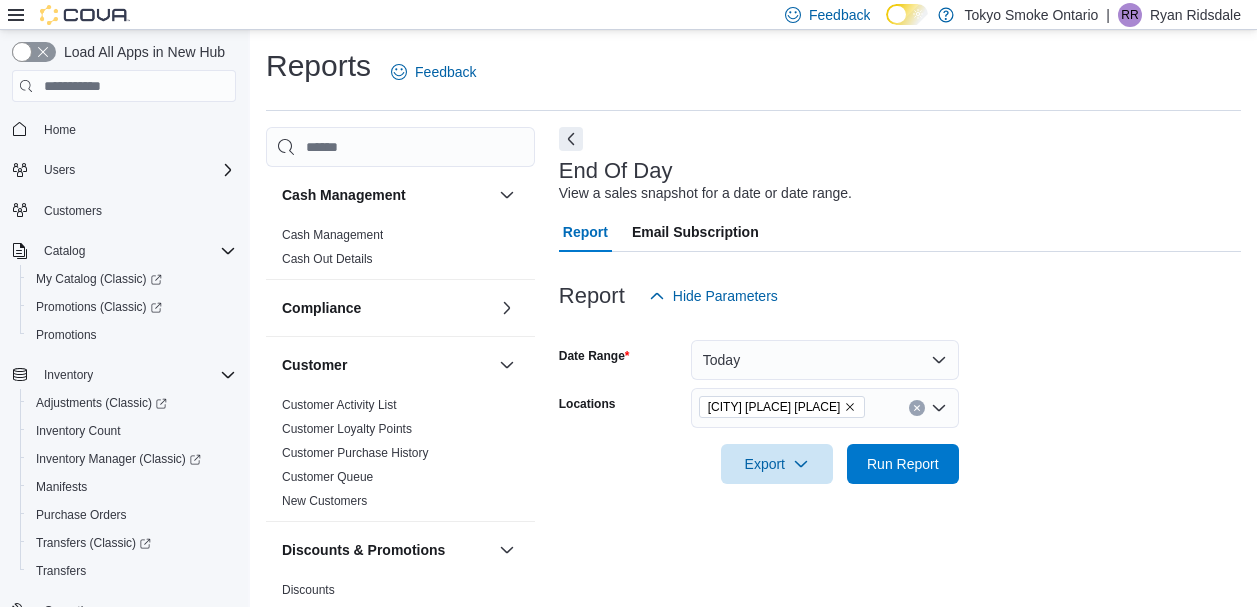 scroll, scrollTop: 31, scrollLeft: 0, axis: vertical 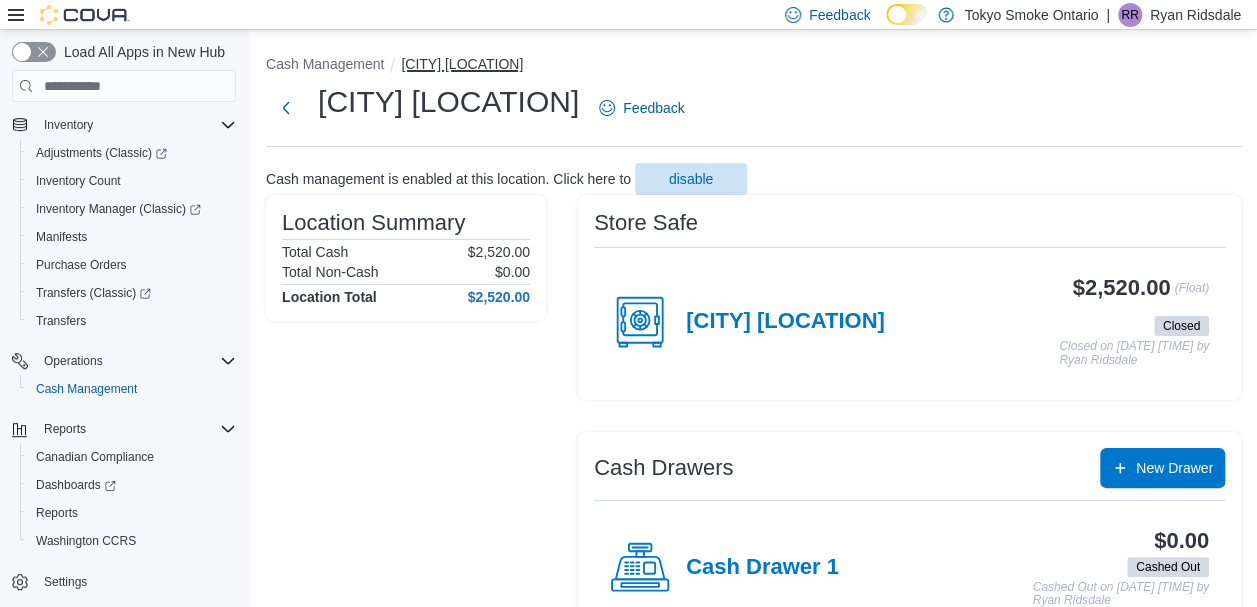 click on "[CITY] [PLACE] [PLACE]" at bounding box center [462, 64] 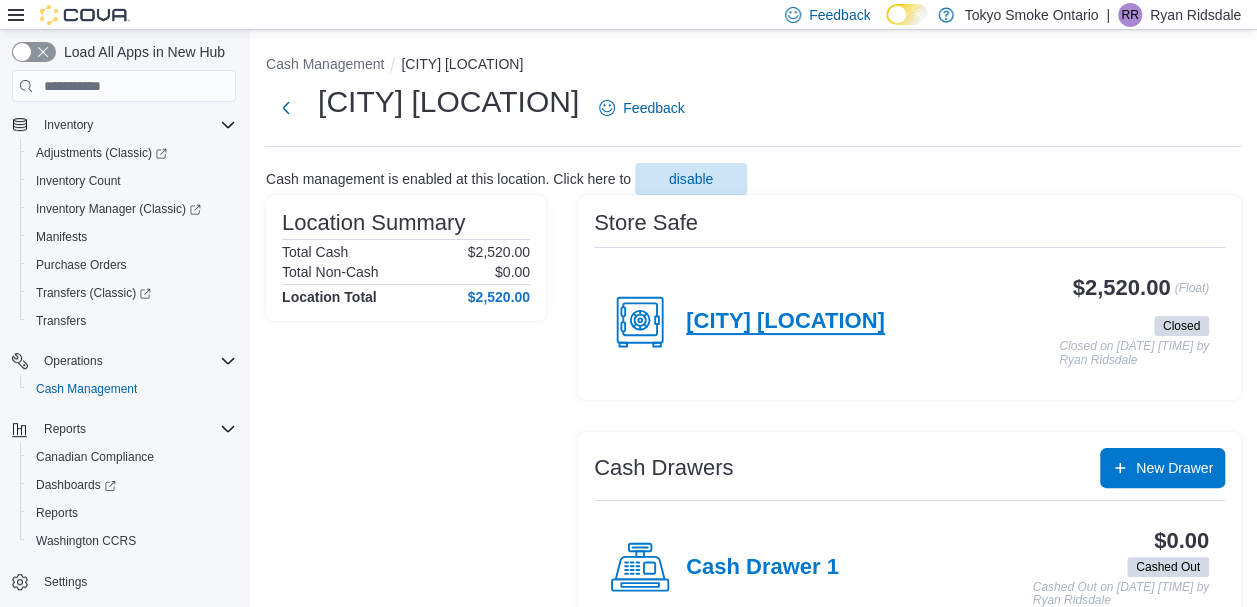 click on "[CITY] [PLACE] [PLACE]" at bounding box center [785, 322] 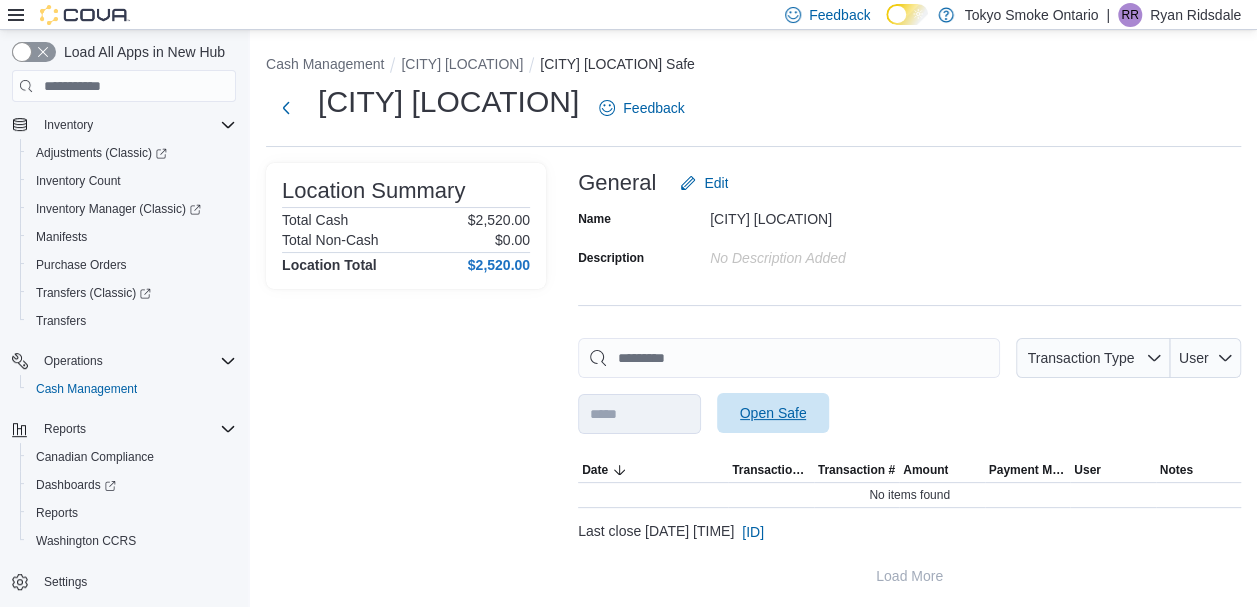 click on "Open Safe" at bounding box center [773, 413] 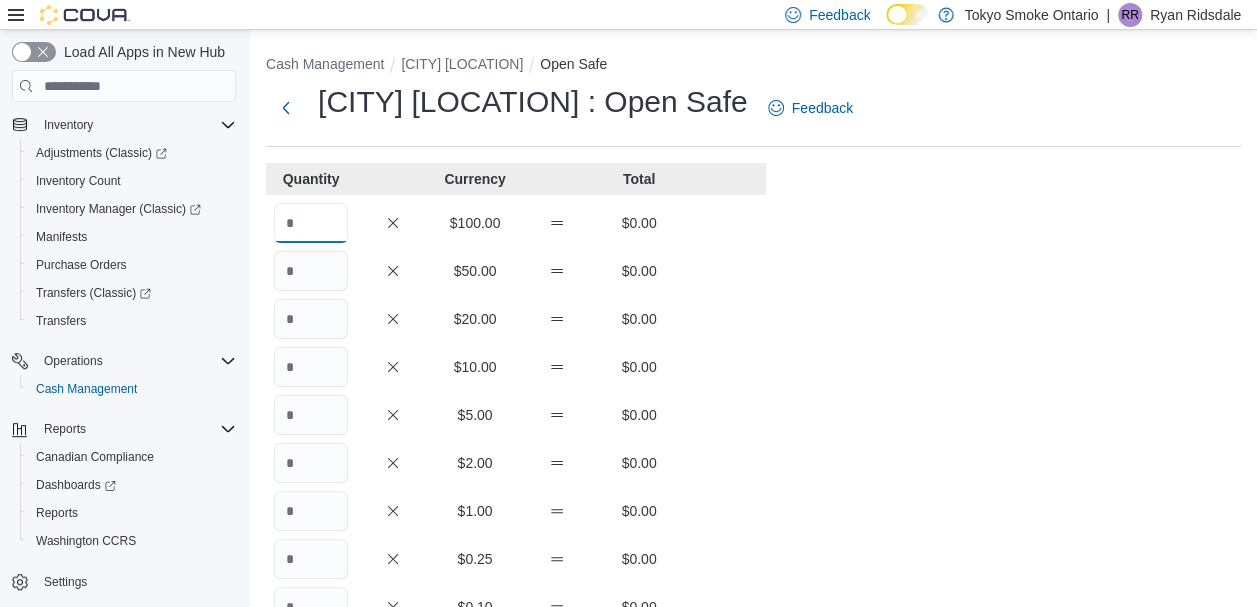 click at bounding box center (311, 223) 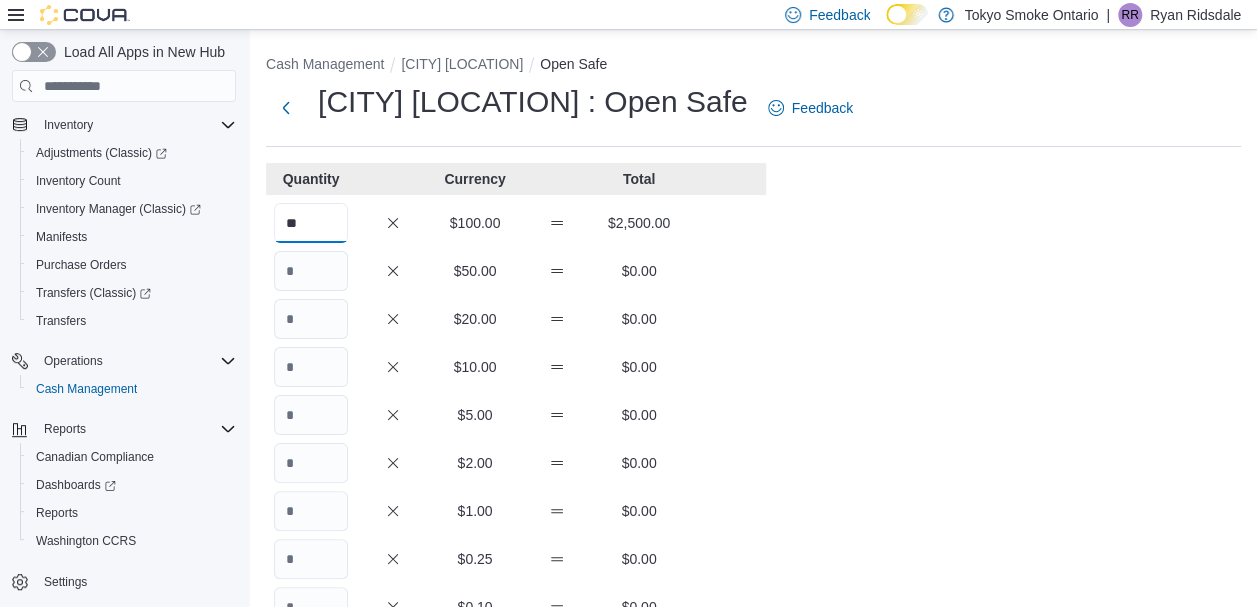 type on "**" 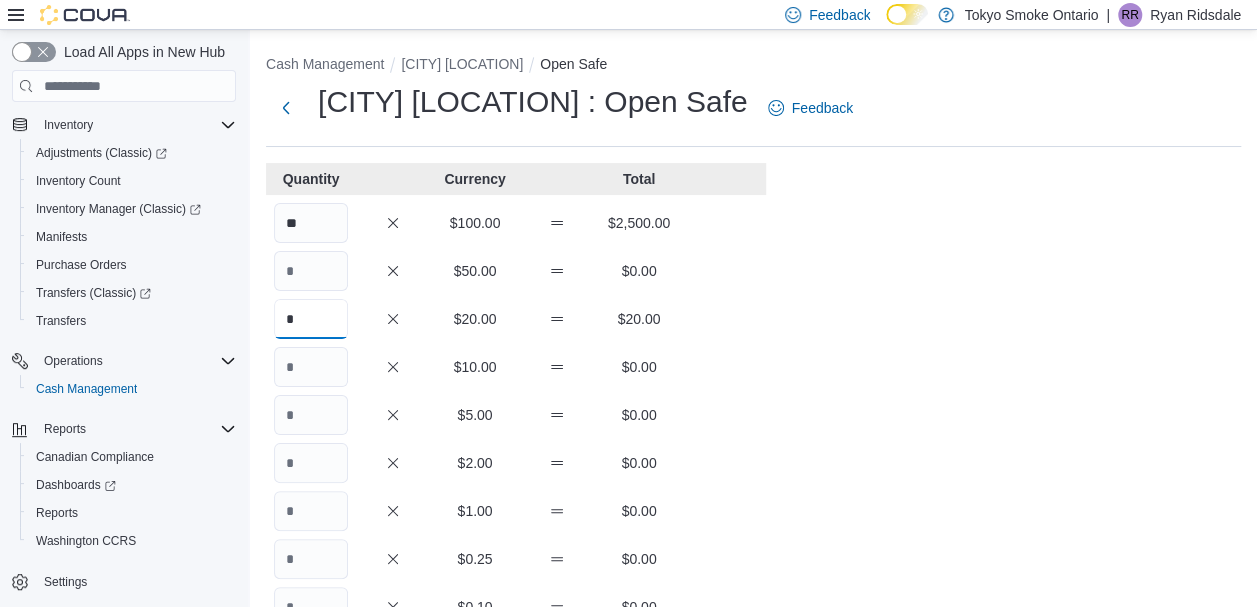 type on "*" 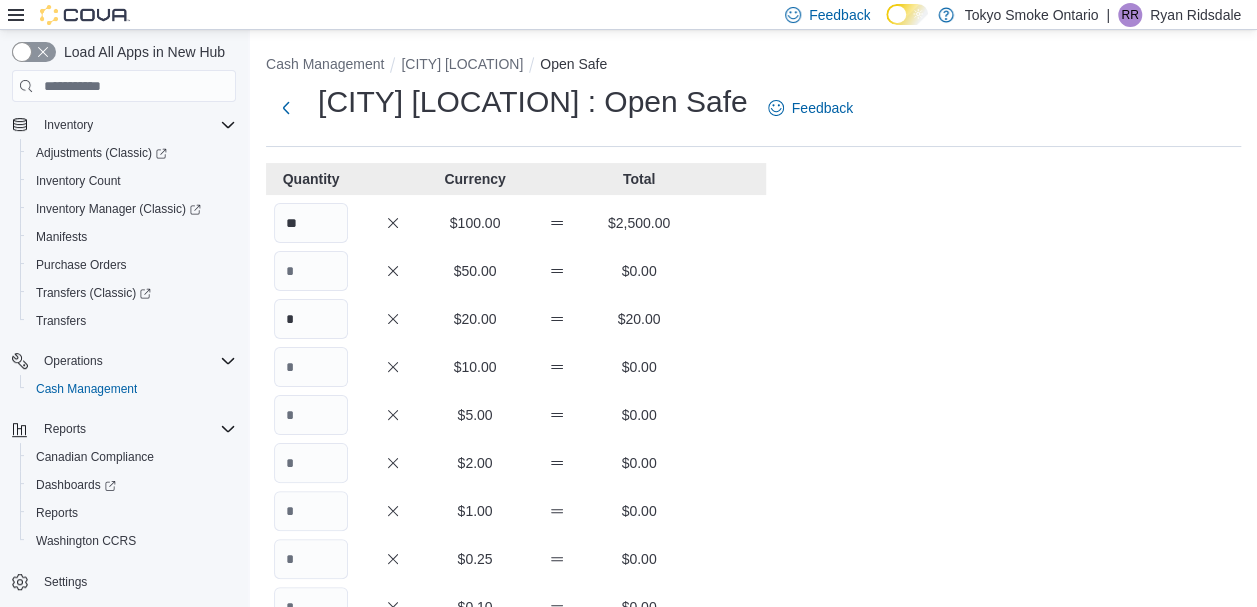 click on "Cash Management London Wellington Corners Open Safe London Wellington Corners : Open Safe Feedback   Quantity Currency Total ** $100.00 $2,500.00 $50.00 $0.00 * $20.00 $20.00 $10.00 $0.00 $5.00 $0.00 $2.00 $0.00 $1.00 $0.00 $0.25 $0.00 $0.10 $0.00 $0.05 $0.00 $0.01 $0.00 Your Total $2,520.00 Expected Total $2,520.00 Difference $0.00 Notes Cancel Save" at bounding box center (753, 551) 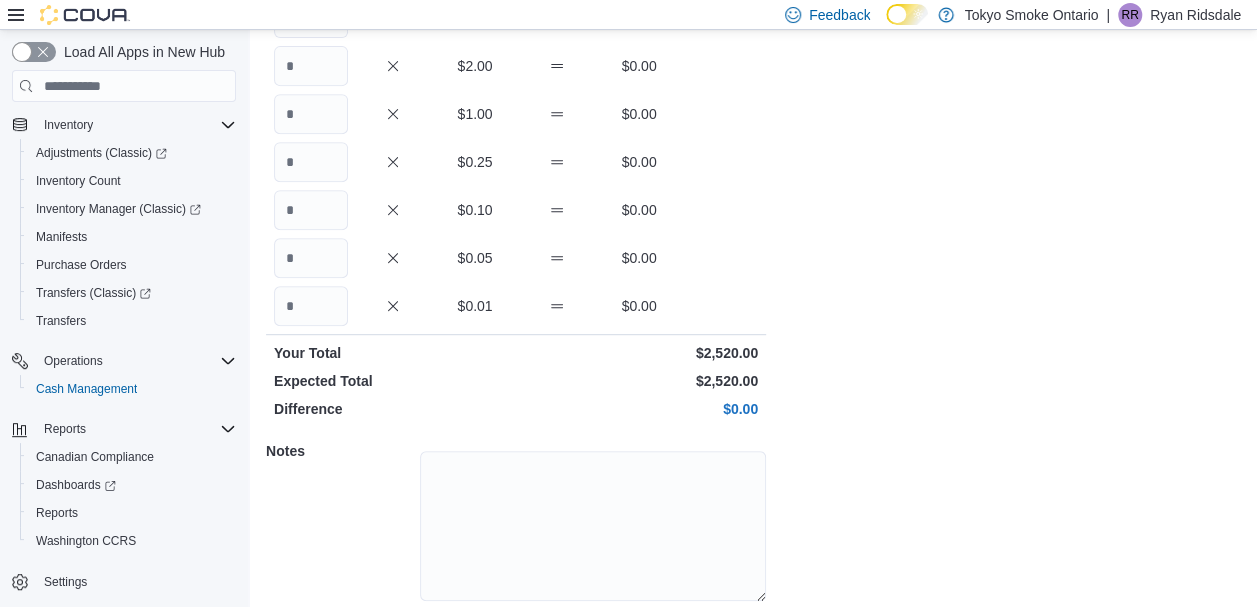 scroll, scrollTop: 466, scrollLeft: 0, axis: vertical 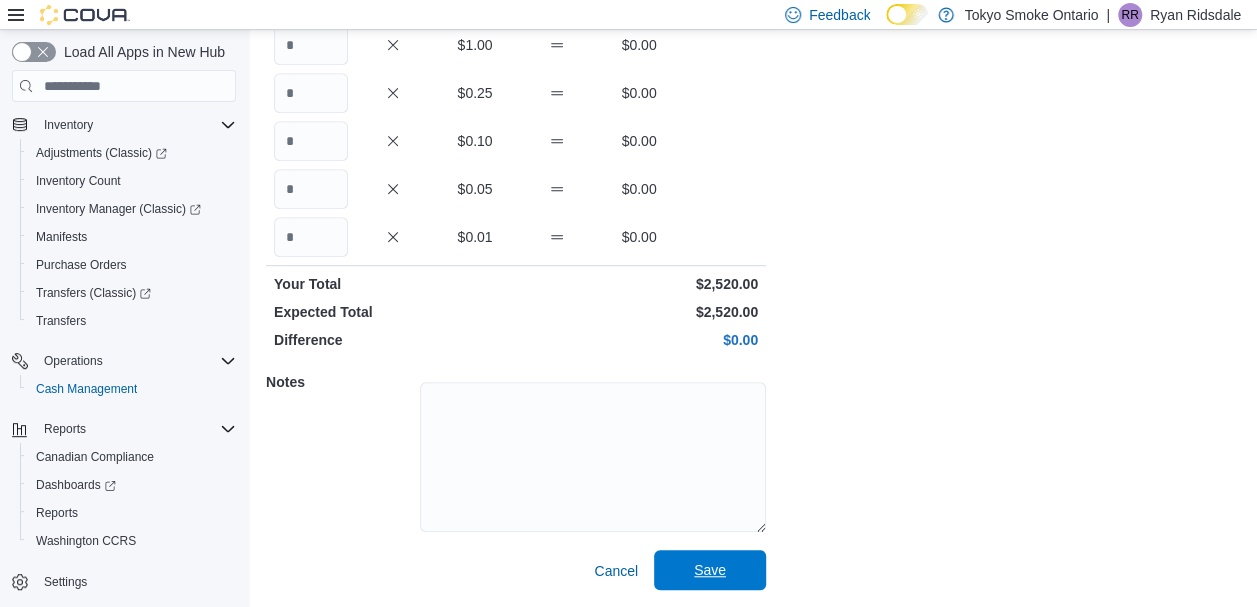 click on "Save" at bounding box center [710, 570] 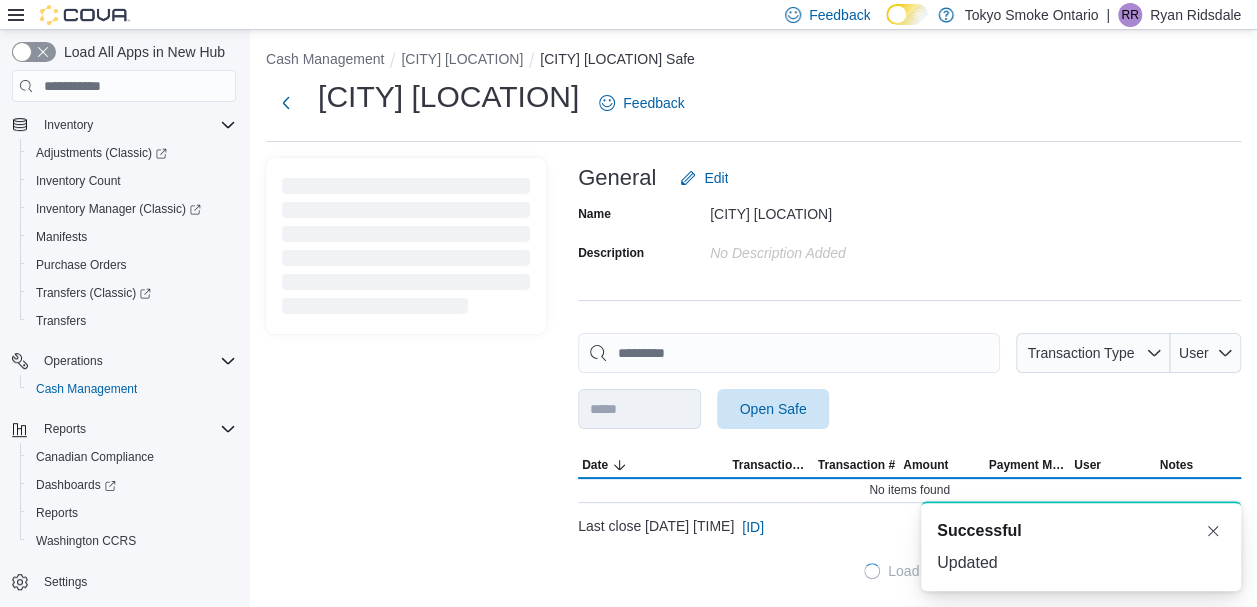 scroll, scrollTop: 4, scrollLeft: 0, axis: vertical 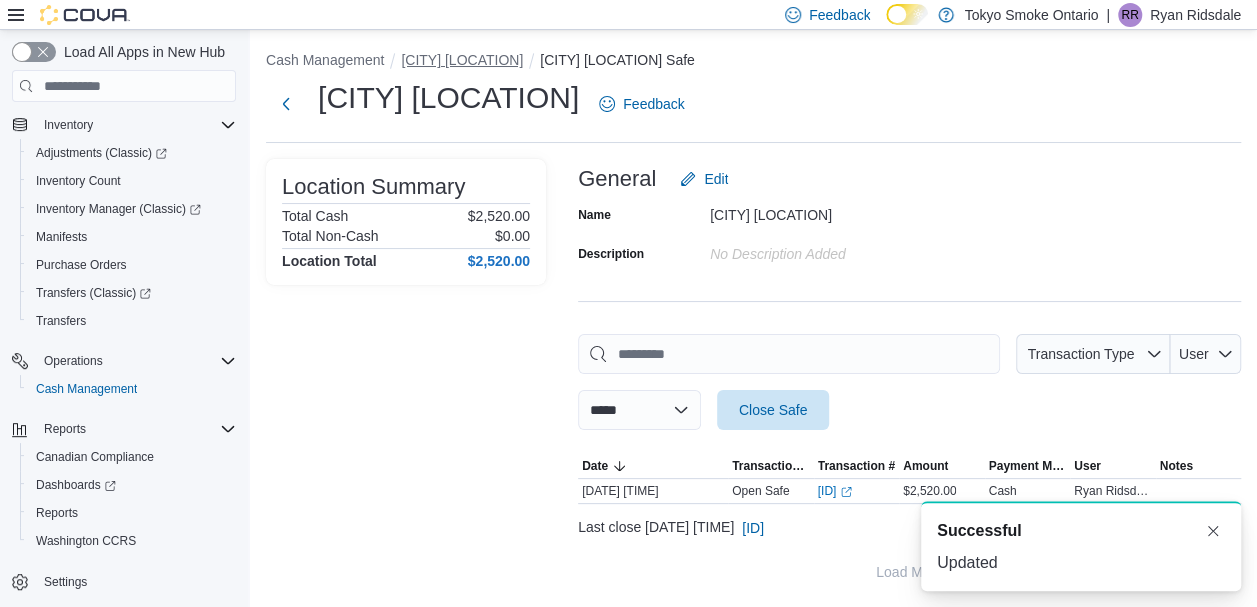click on "[CITY] [PLACE] [PLACE]" at bounding box center [470, 60] 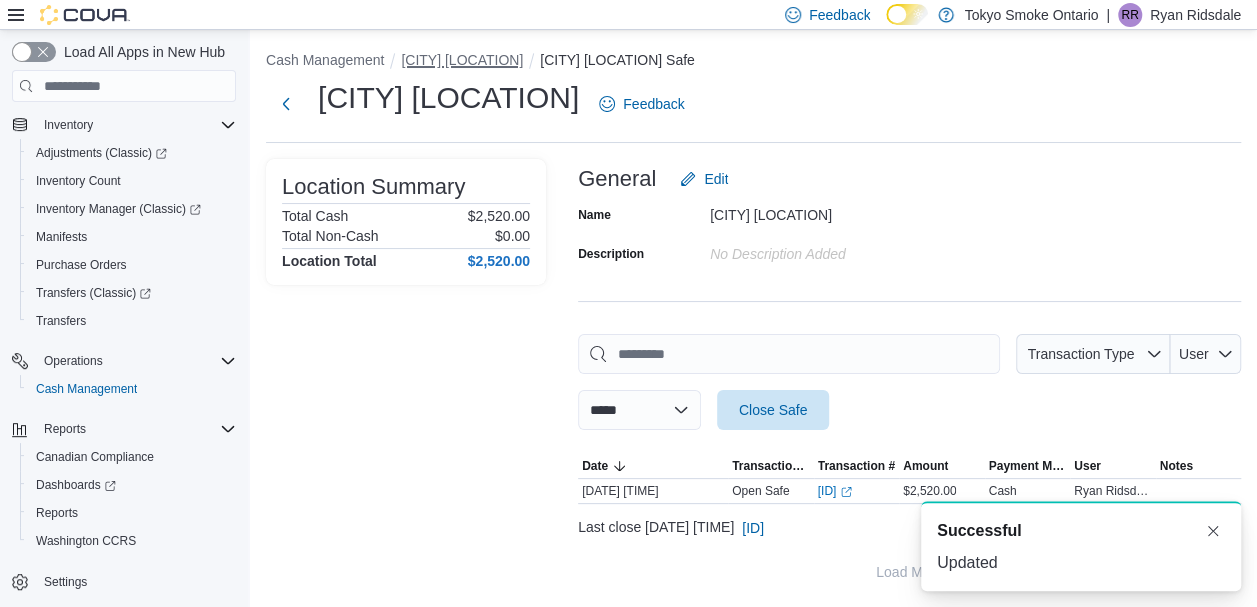 click on "[CITY] [PLACE] [PLACE]" at bounding box center [462, 60] 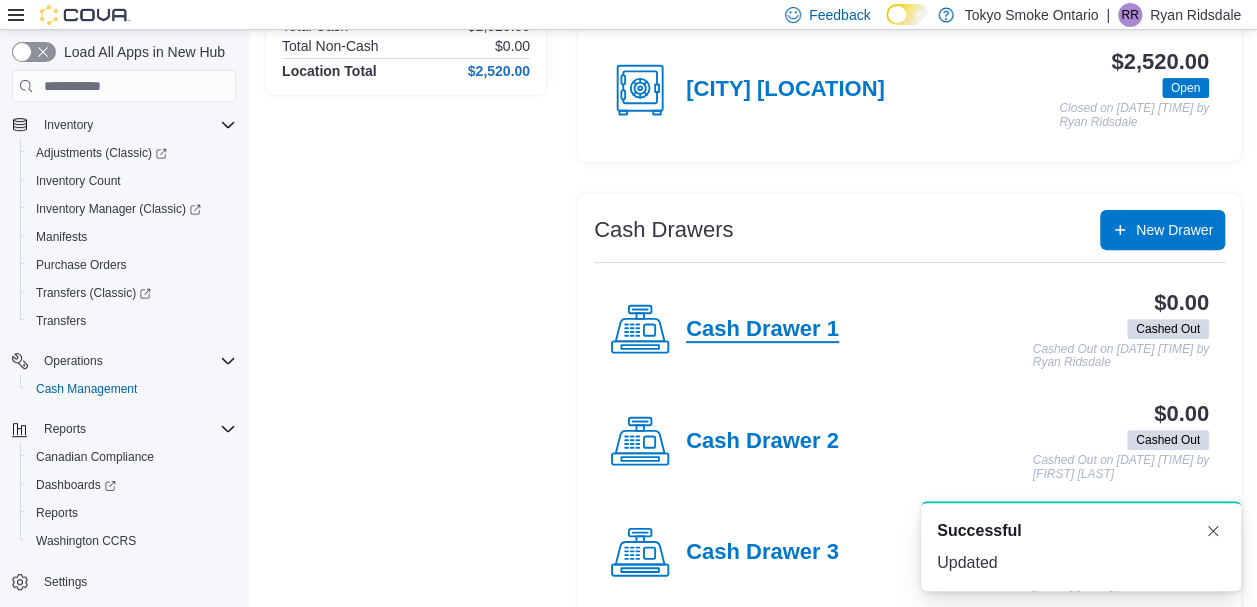 click on "Cash Drawer 1" at bounding box center [762, 330] 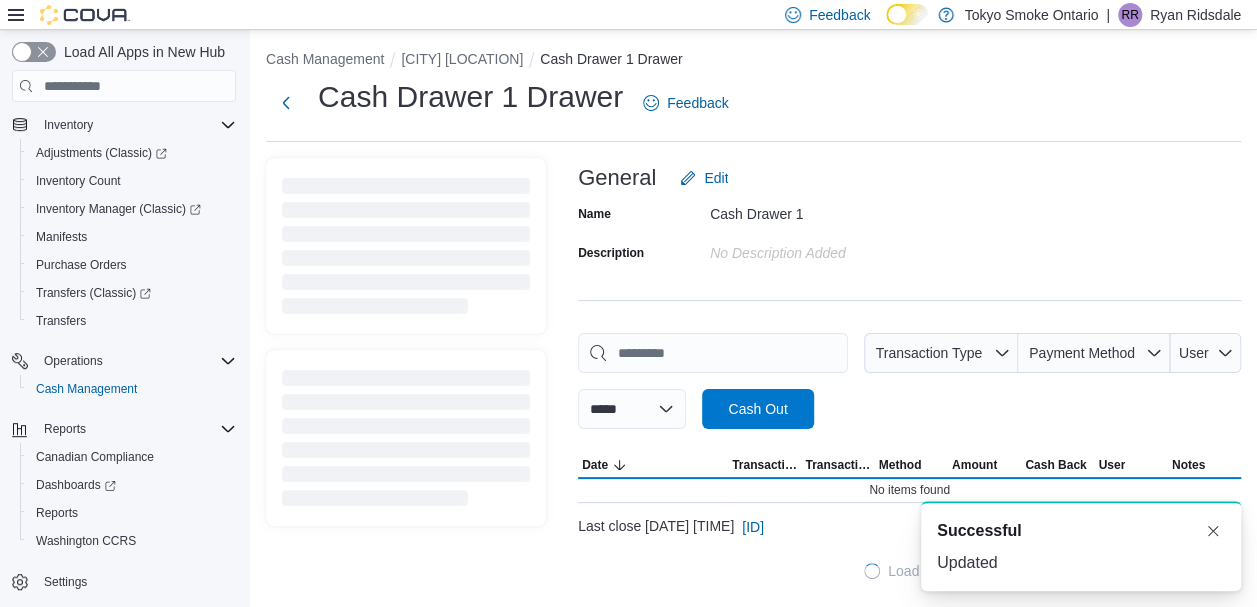 scroll, scrollTop: 4, scrollLeft: 0, axis: vertical 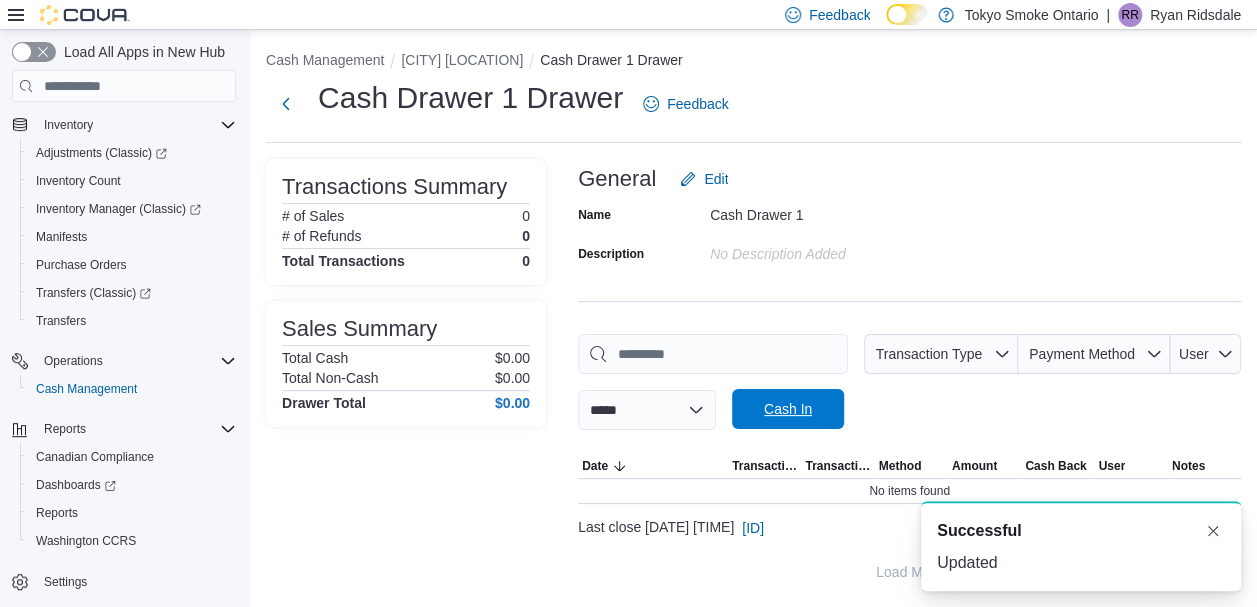 click on "Cash In" at bounding box center [788, 409] 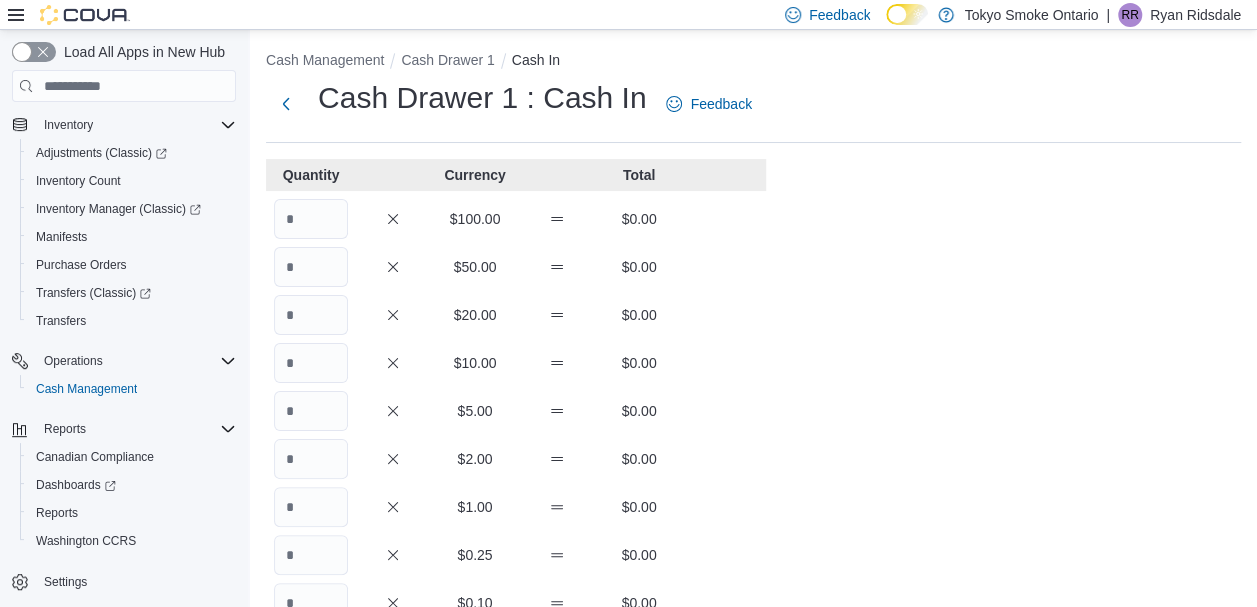 scroll, scrollTop: 0, scrollLeft: 0, axis: both 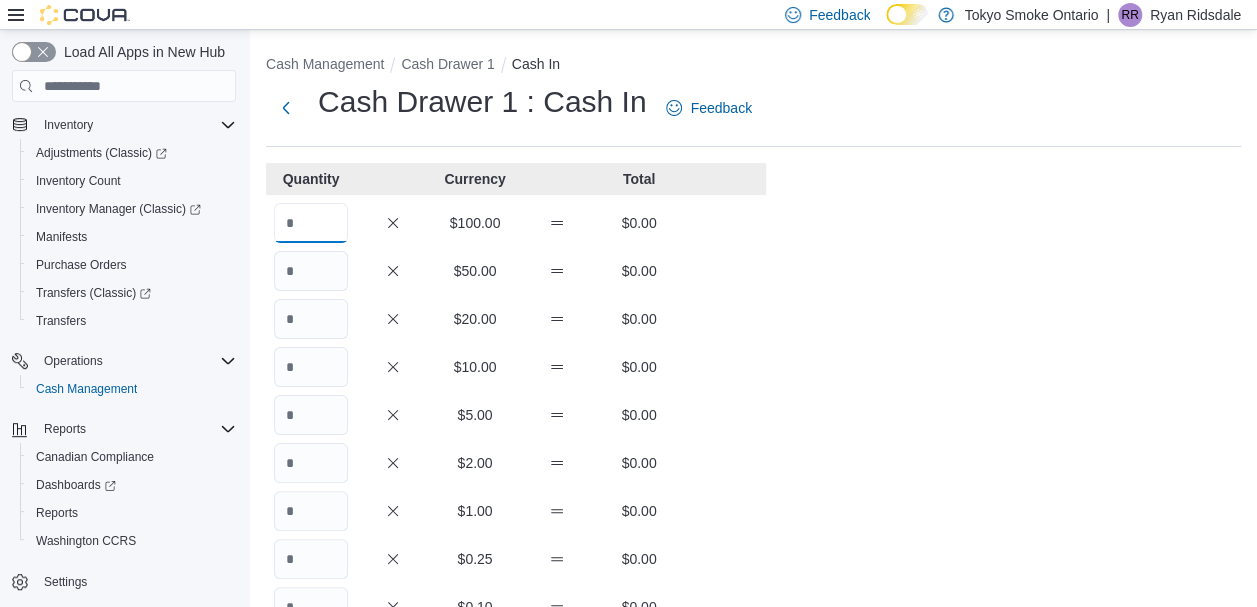 click at bounding box center (311, 223) 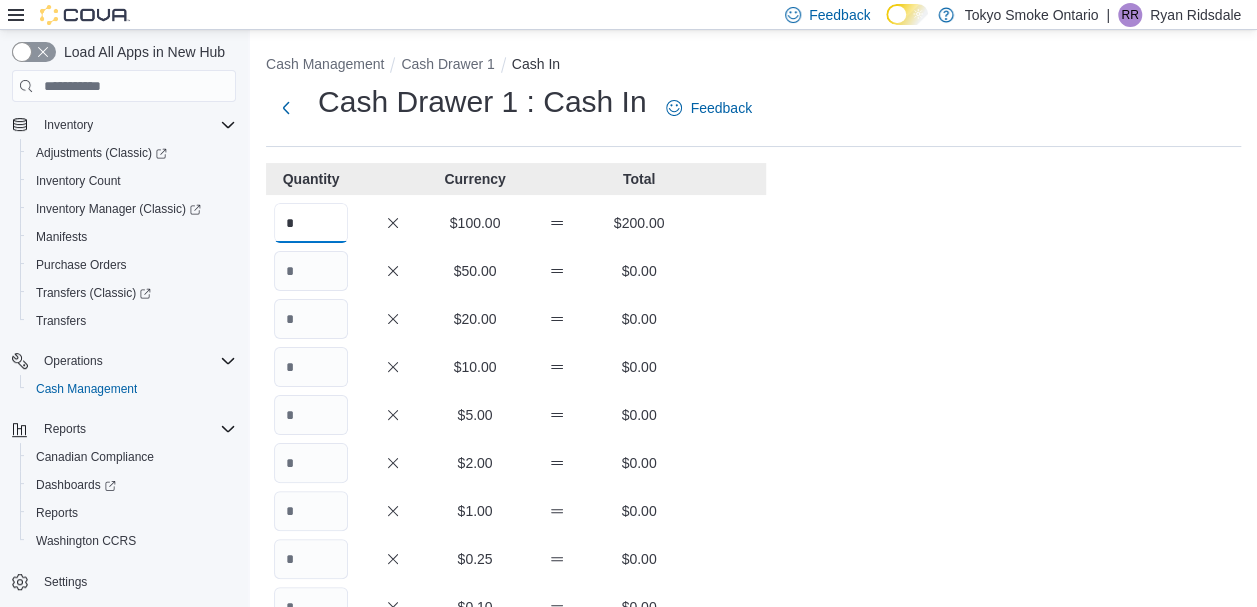 type on "*" 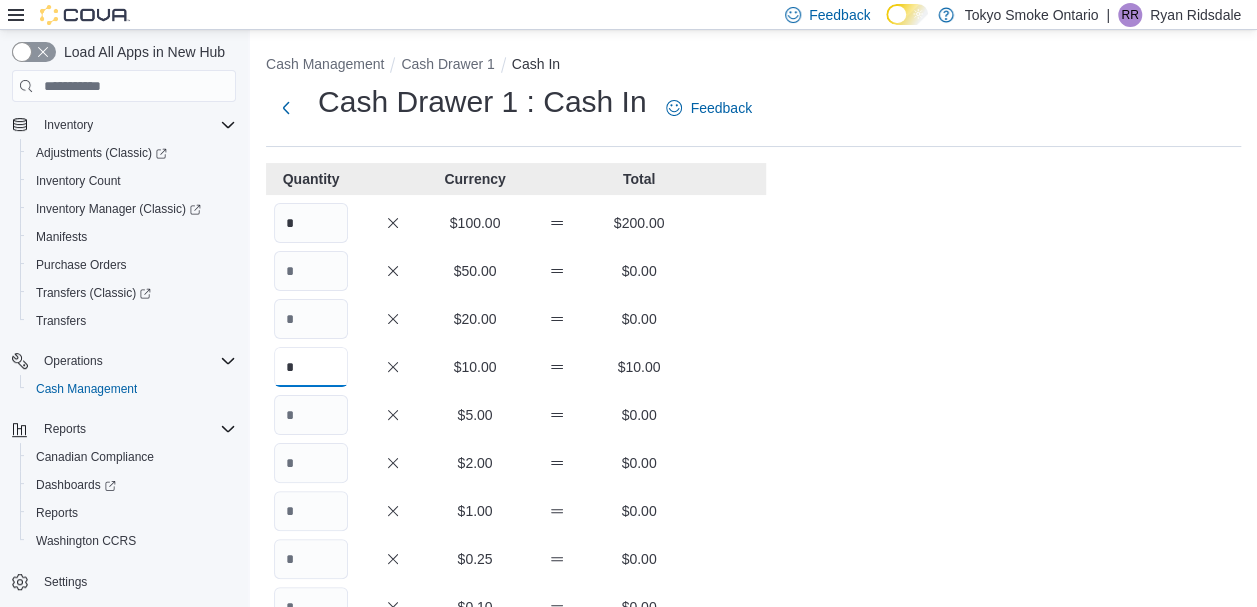 type on "*" 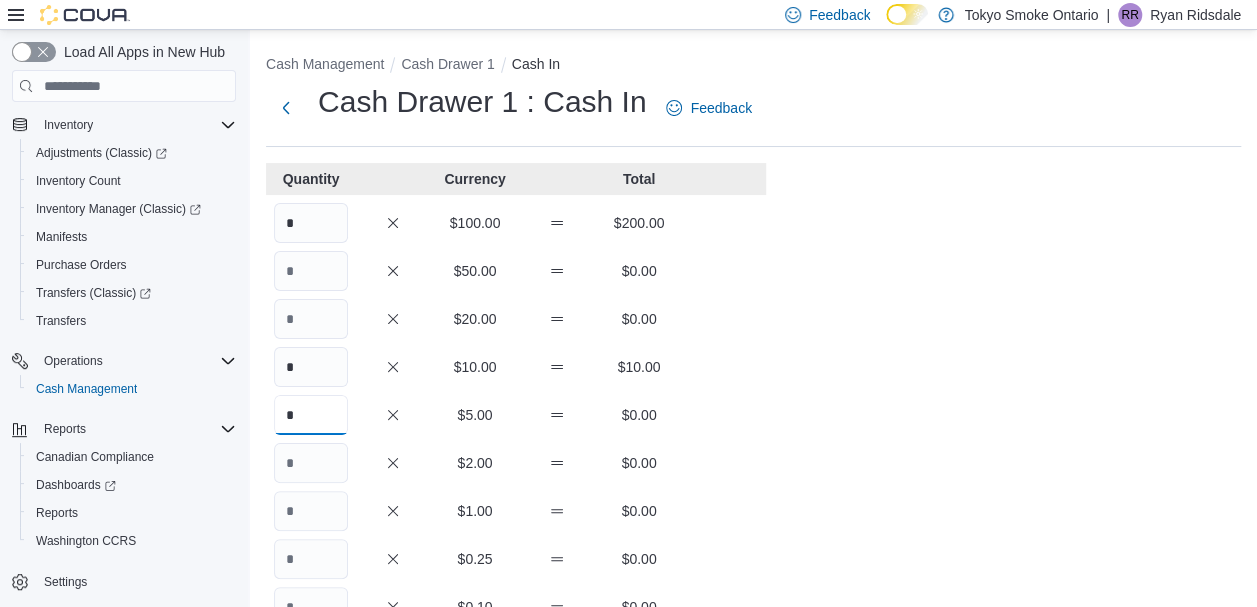 type on "*" 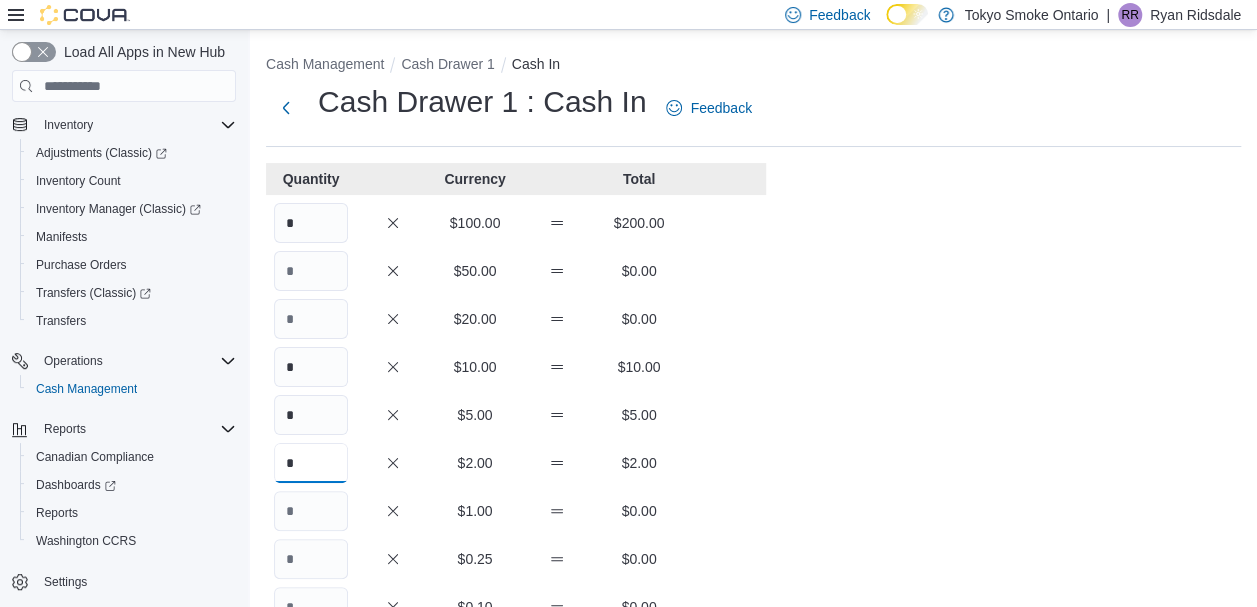 type on "*" 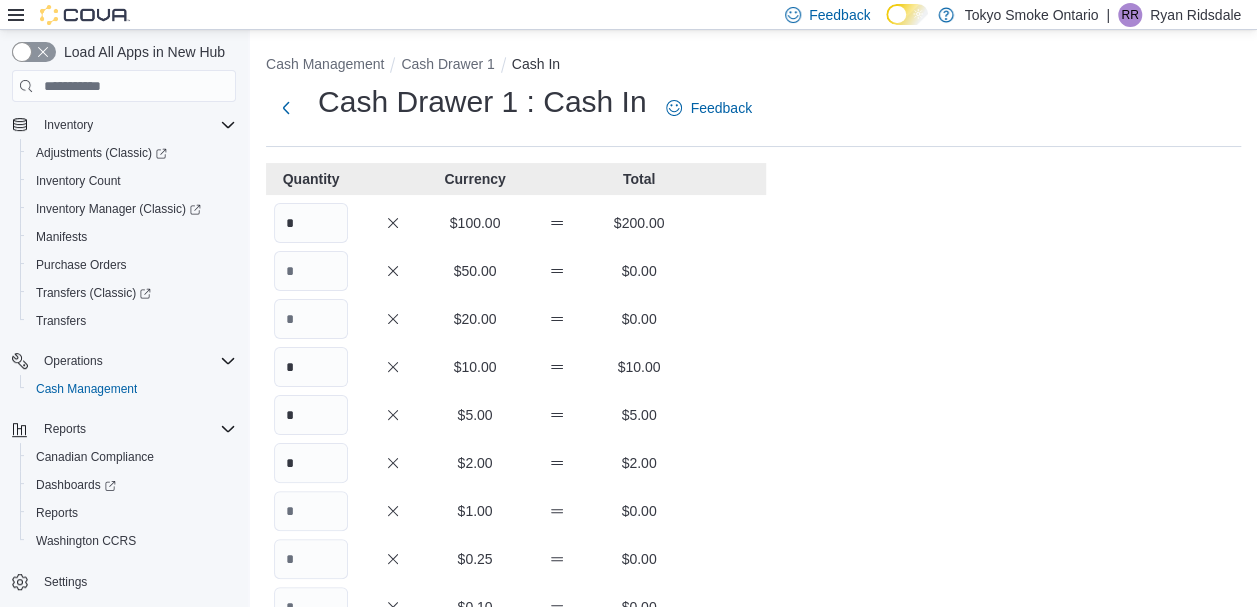 click on "Cash Management Cash Drawer 1 Cash In Cash Drawer 1 : Cash In Feedback   Quantity Currency Total * $100.00 $200.00 $50.00 $0.00 $20.00 $0.00 * $10.00 $10.00 * $5.00 $5.00 * $2.00 $2.00 $1.00 $0.00 $0.25 $0.00 $0.10 $0.00 $0.05 $0.00 $0.01 $0.00 Your Total $217.00 Expected Total $0.00 Difference $217.00 Notes Cancel Save" at bounding box center (753, 551) 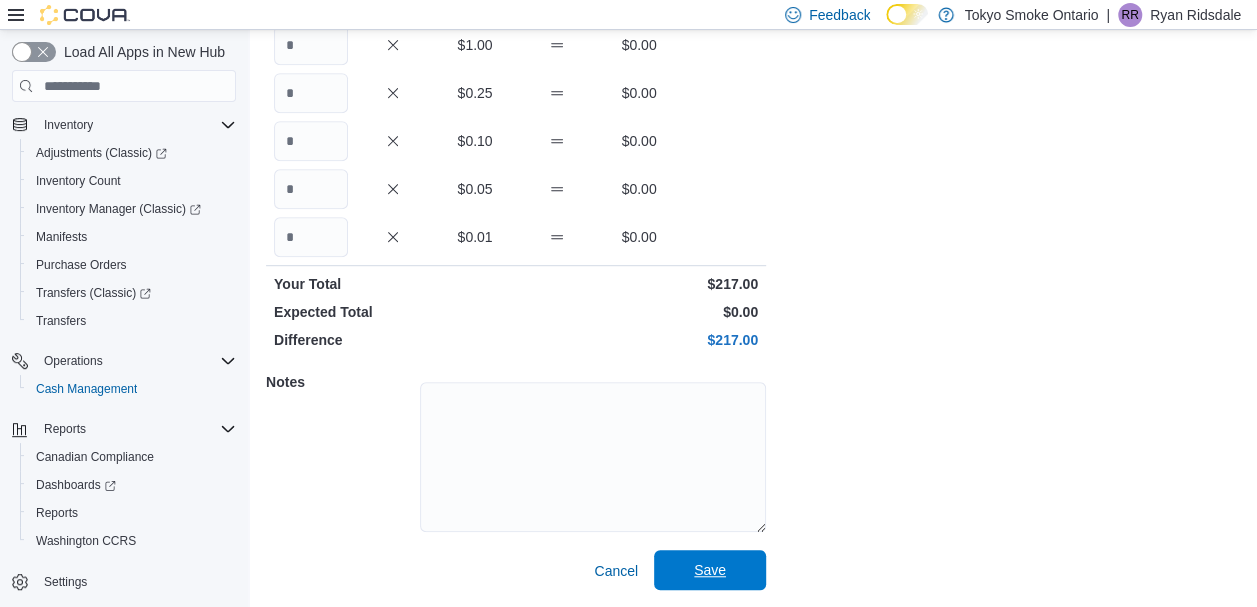 click on "Save" at bounding box center (710, 570) 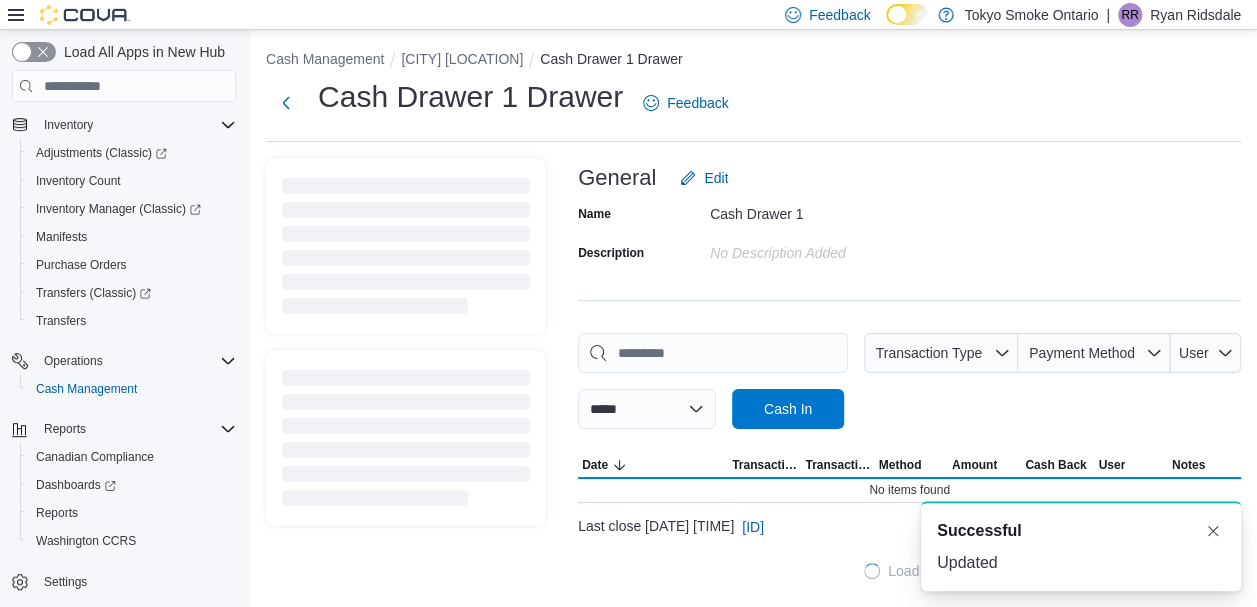 scroll, scrollTop: 4, scrollLeft: 0, axis: vertical 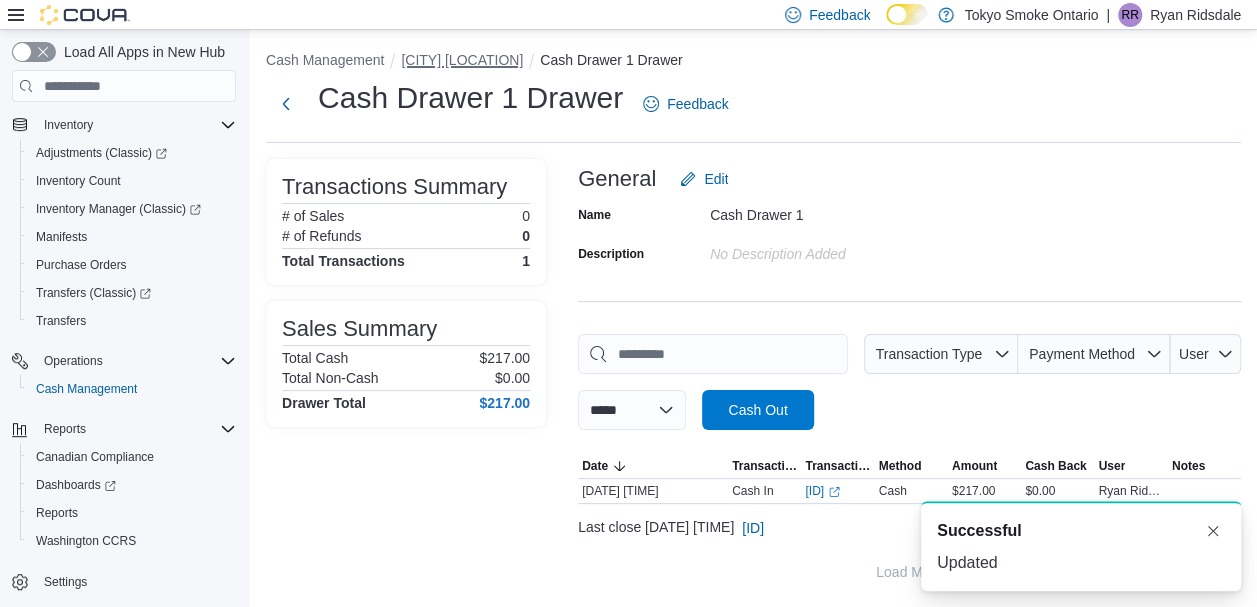 click on "[CITY] [PLACE] [PLACE]" at bounding box center (462, 60) 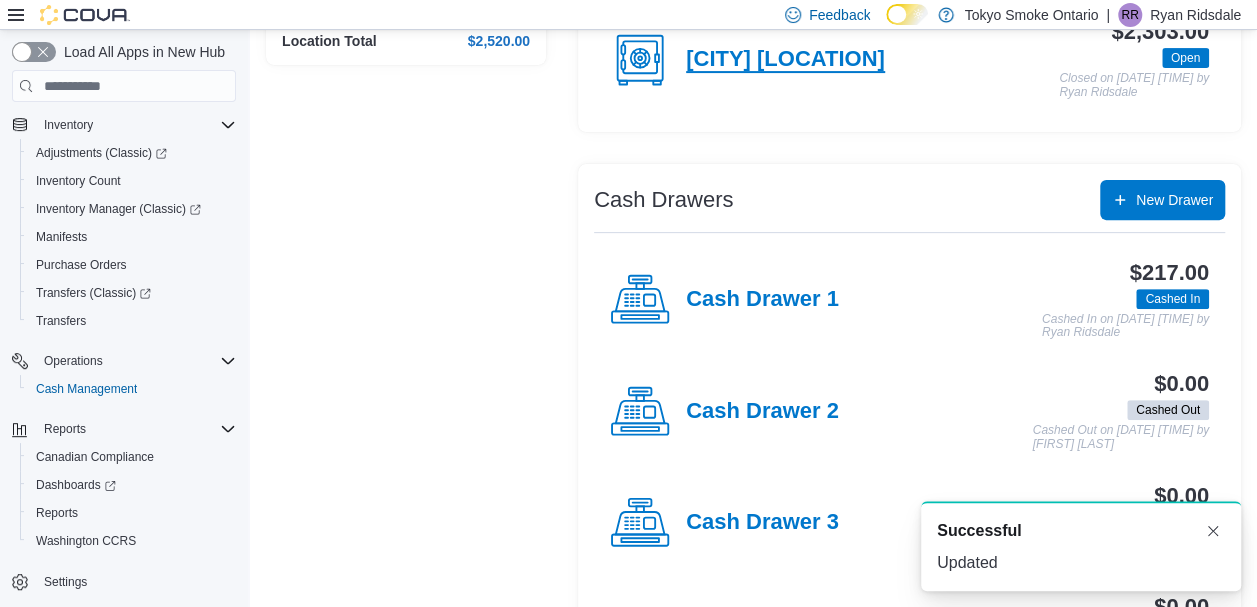 scroll, scrollTop: 368, scrollLeft: 0, axis: vertical 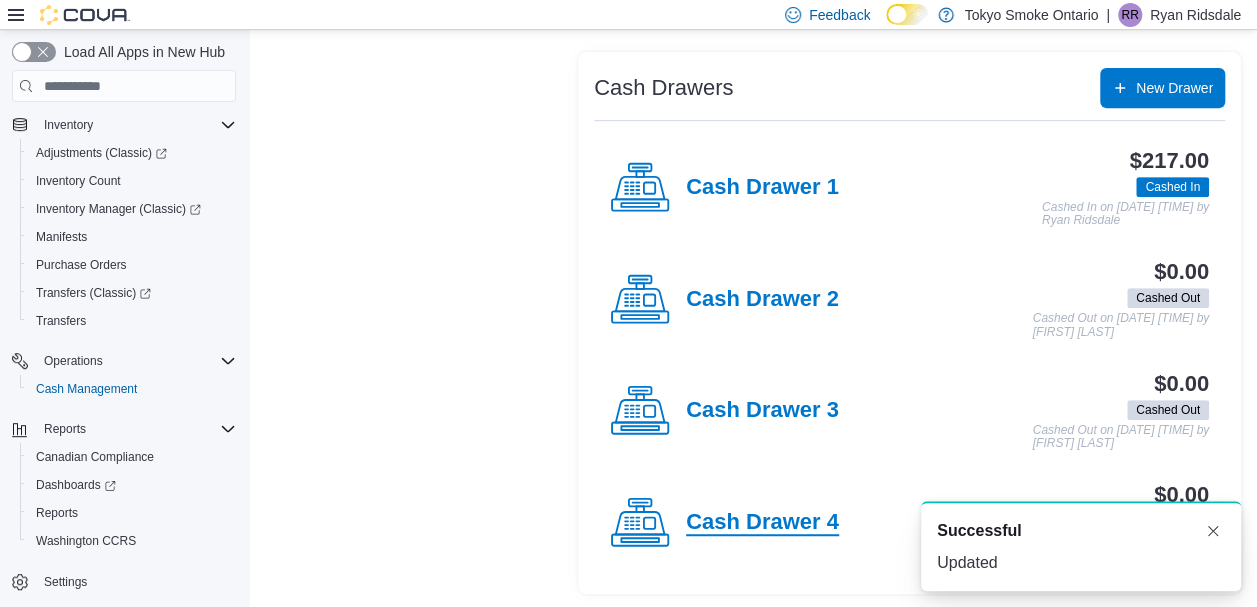 click on "Cash Drawer 4" at bounding box center (762, 523) 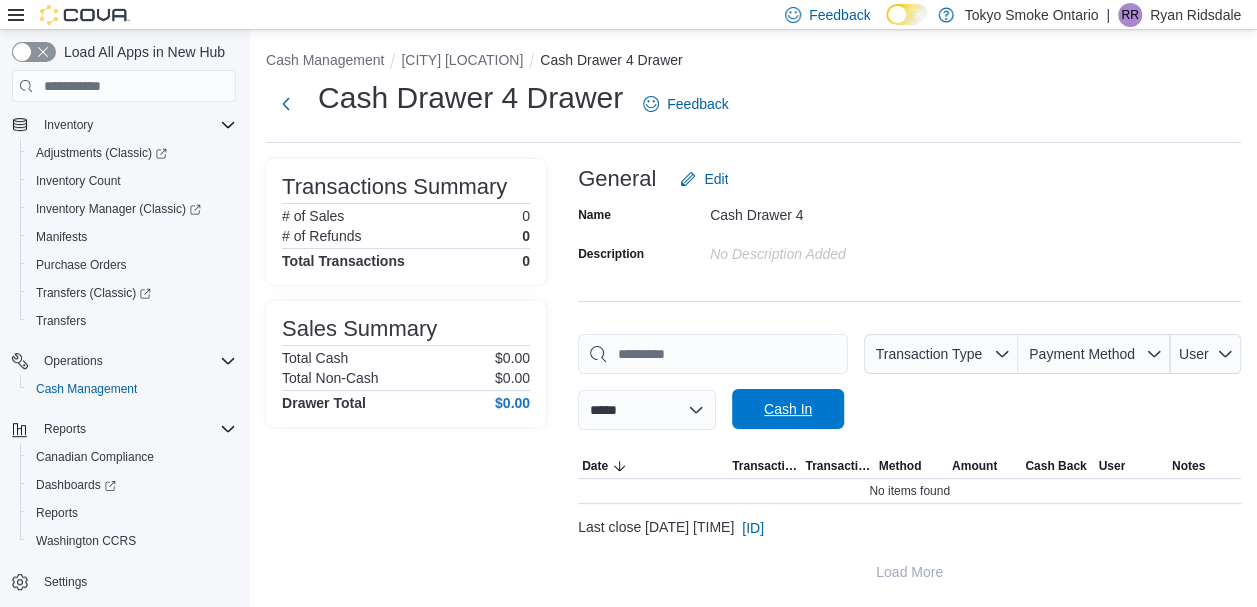 click on "Cash In" at bounding box center (788, 409) 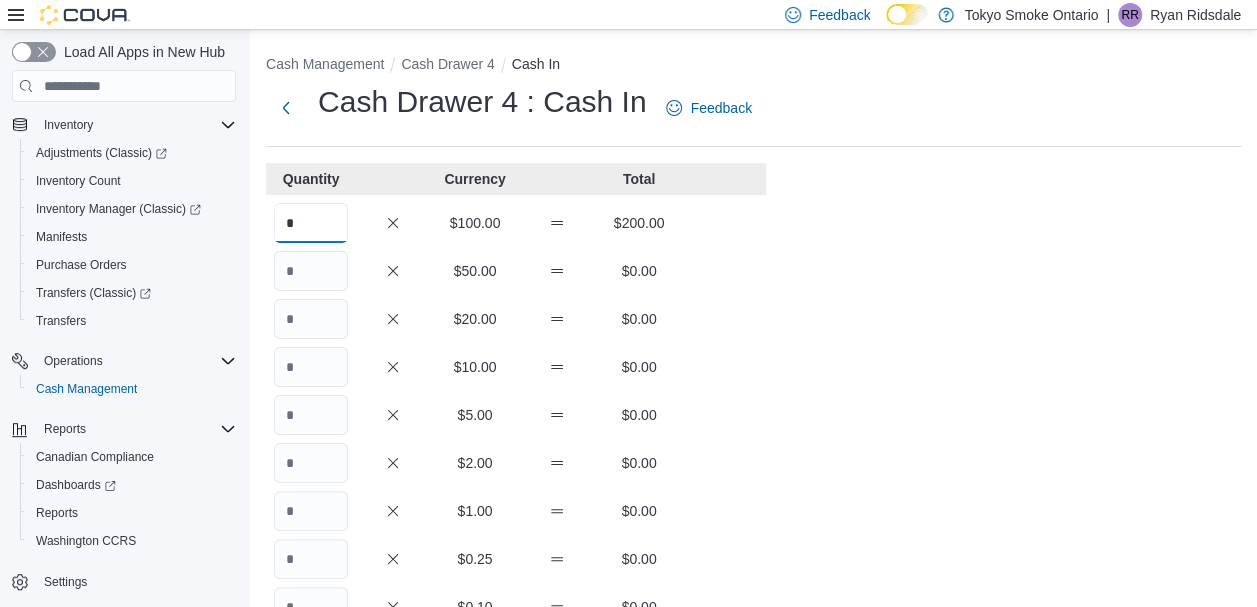 click on "*" at bounding box center (311, 223) 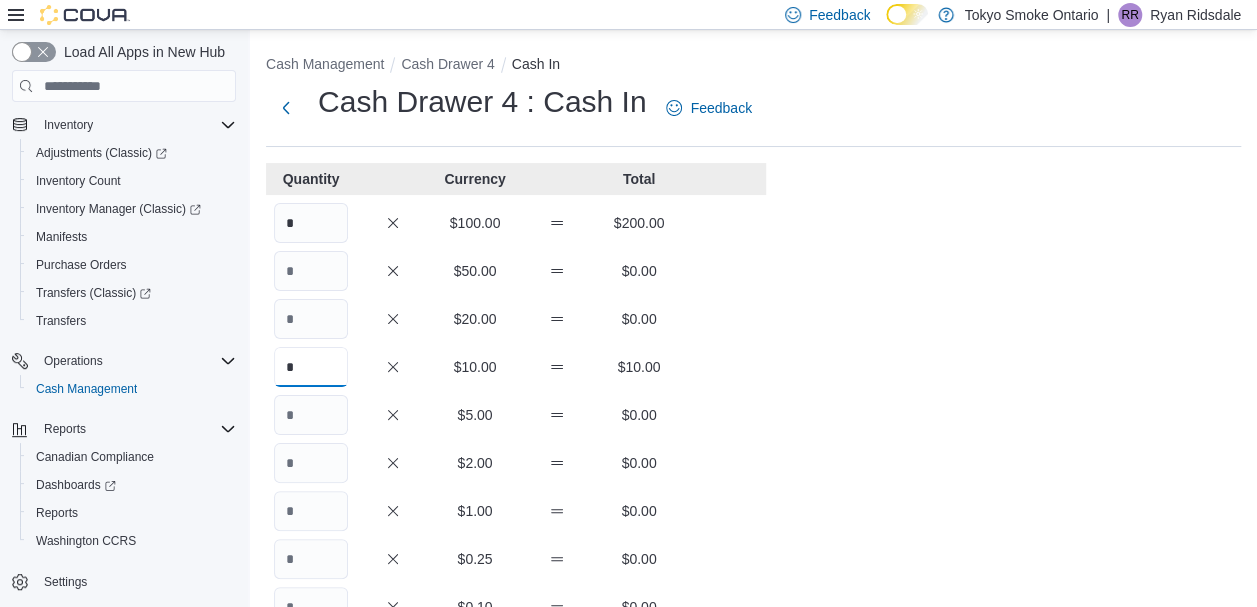 type on "*" 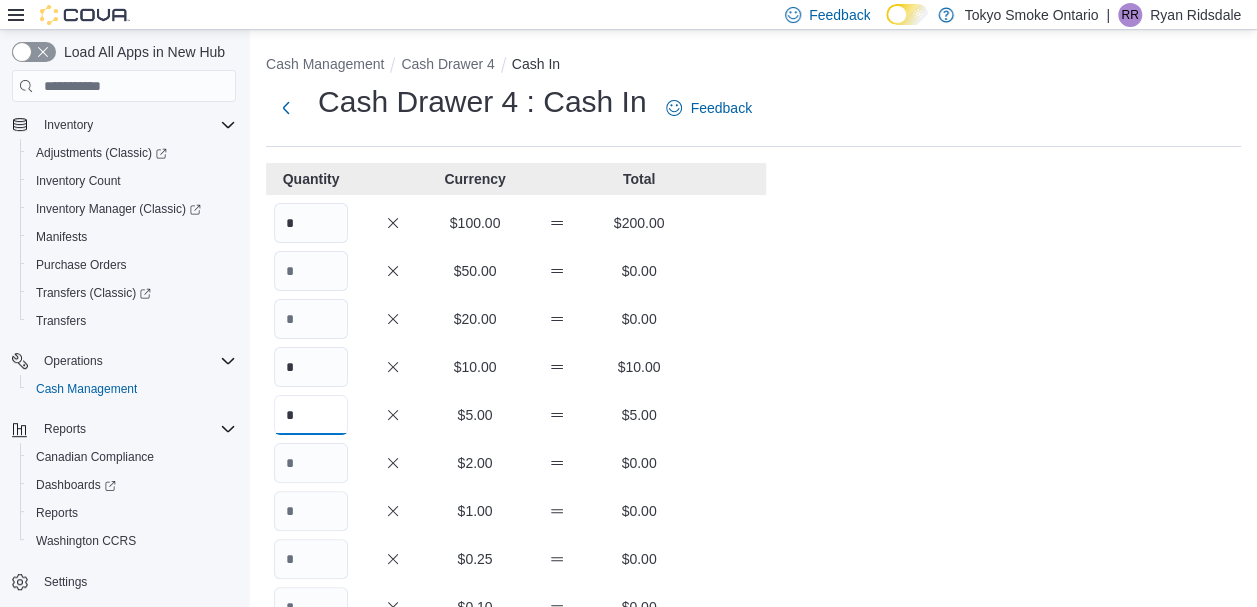 type on "*" 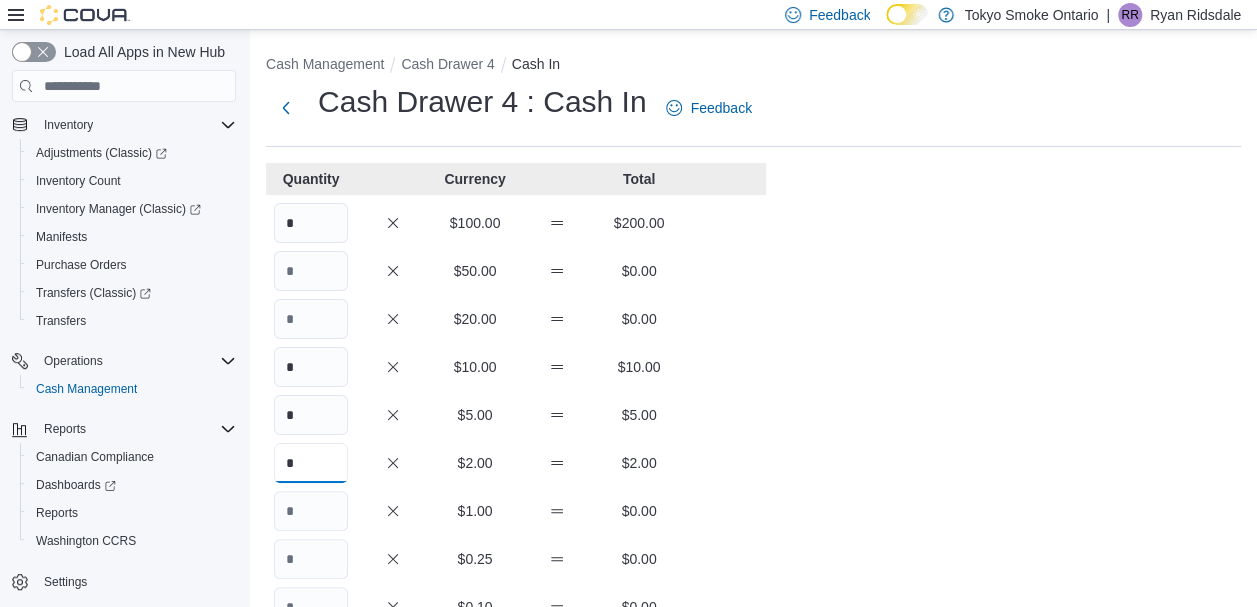 type on "*" 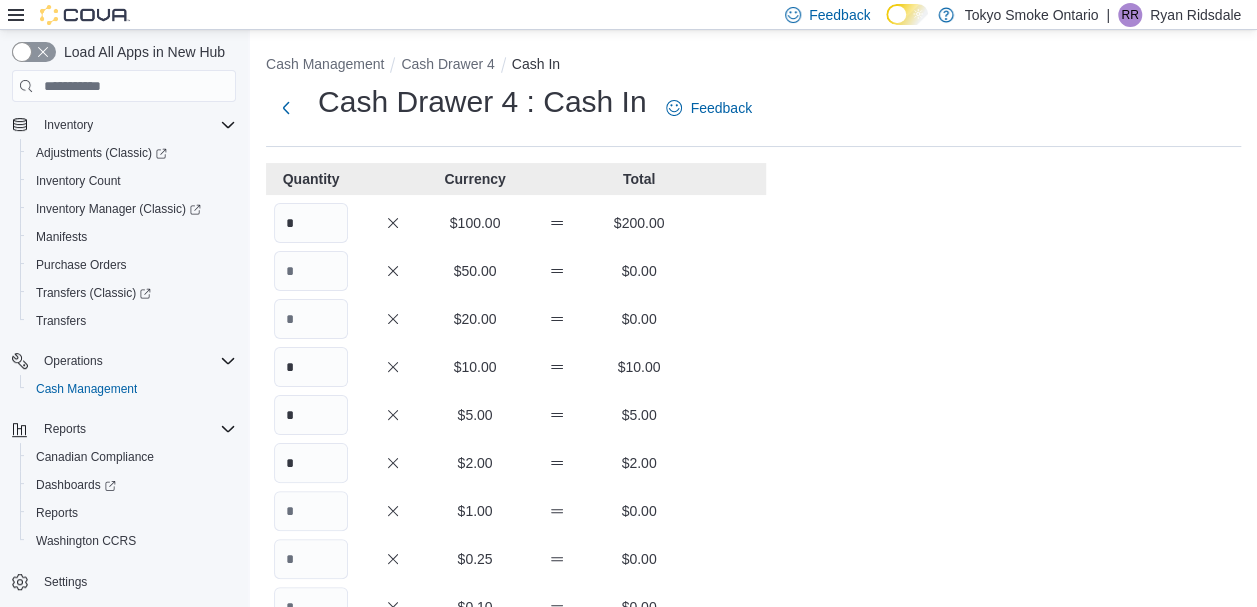 click on "Cash Management Cash Drawer 4 Cash In Cash Drawer 4 : Cash In Feedback   Quantity Currency Total * $100.00 $200.00 $50.00 $0.00 $20.00 $0.00 * $10.00 $10.00 * $5.00 $5.00 * $2.00 $2.00 $1.00 $0.00 $0.25 $0.00 $0.10 $0.00 $0.05 $0.00 $0.01 $0.00 Your Total $217.00 Expected Total $0.00 Difference $217.00 Notes Cancel Save" at bounding box center (753, 551) 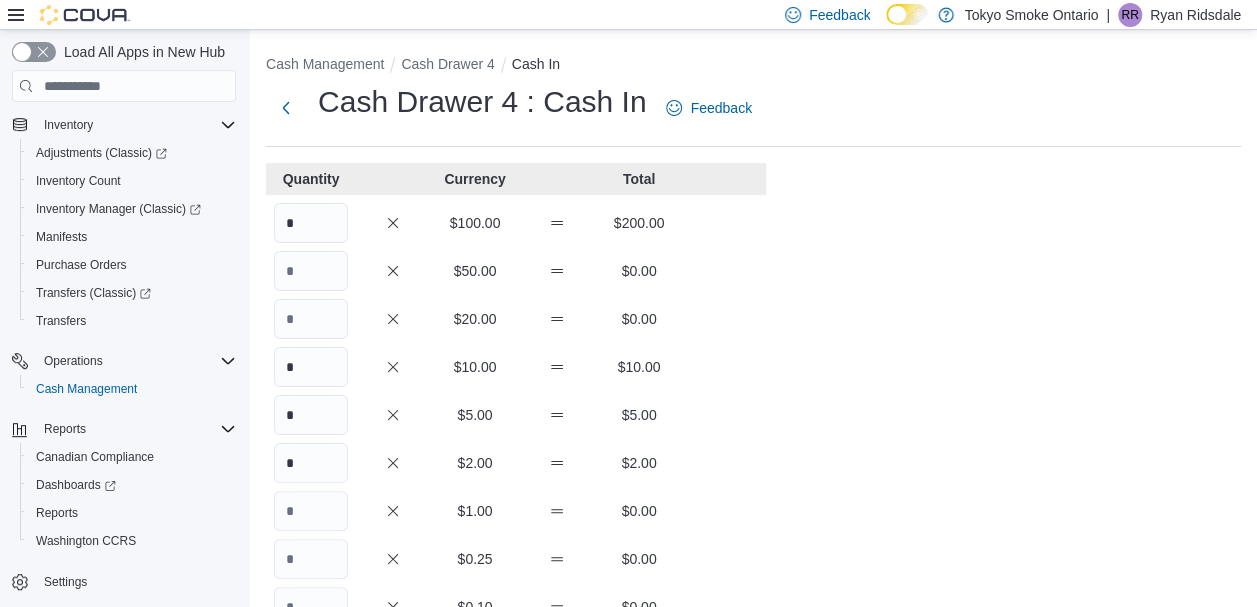 scroll, scrollTop: 466, scrollLeft: 0, axis: vertical 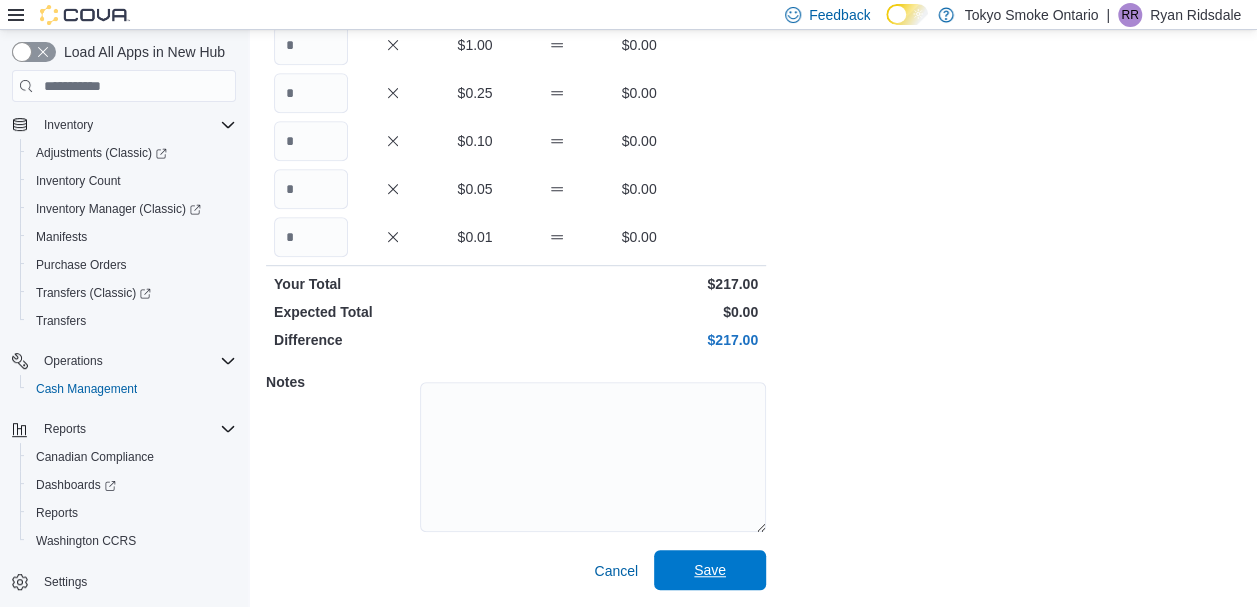 click on "Save" at bounding box center (710, 570) 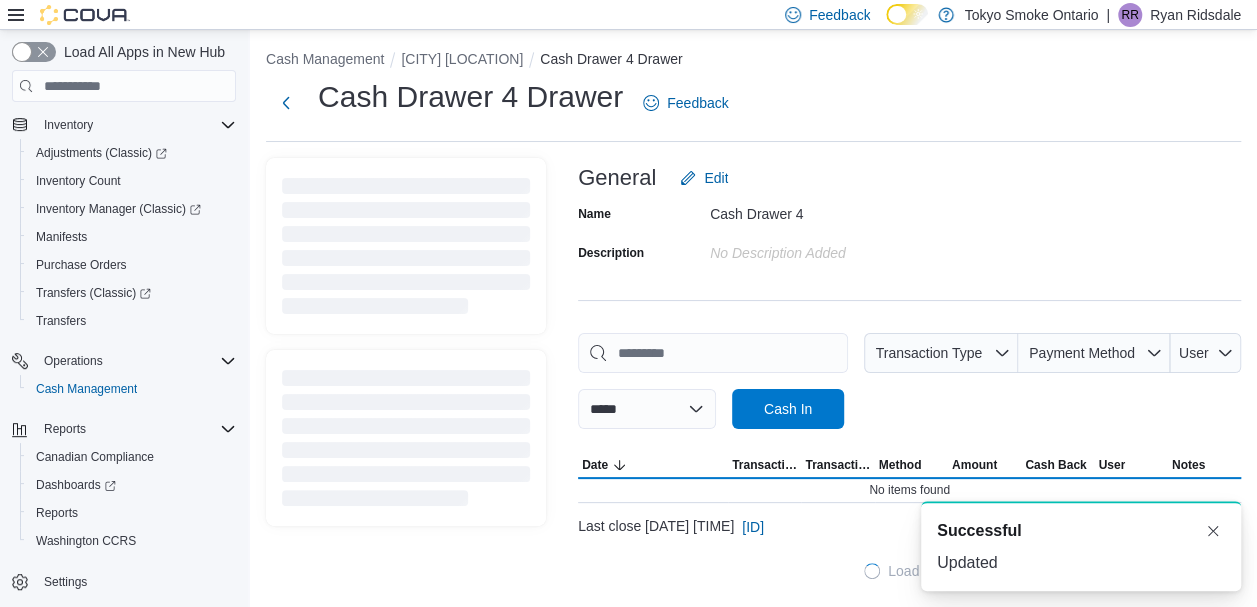 scroll, scrollTop: 4, scrollLeft: 0, axis: vertical 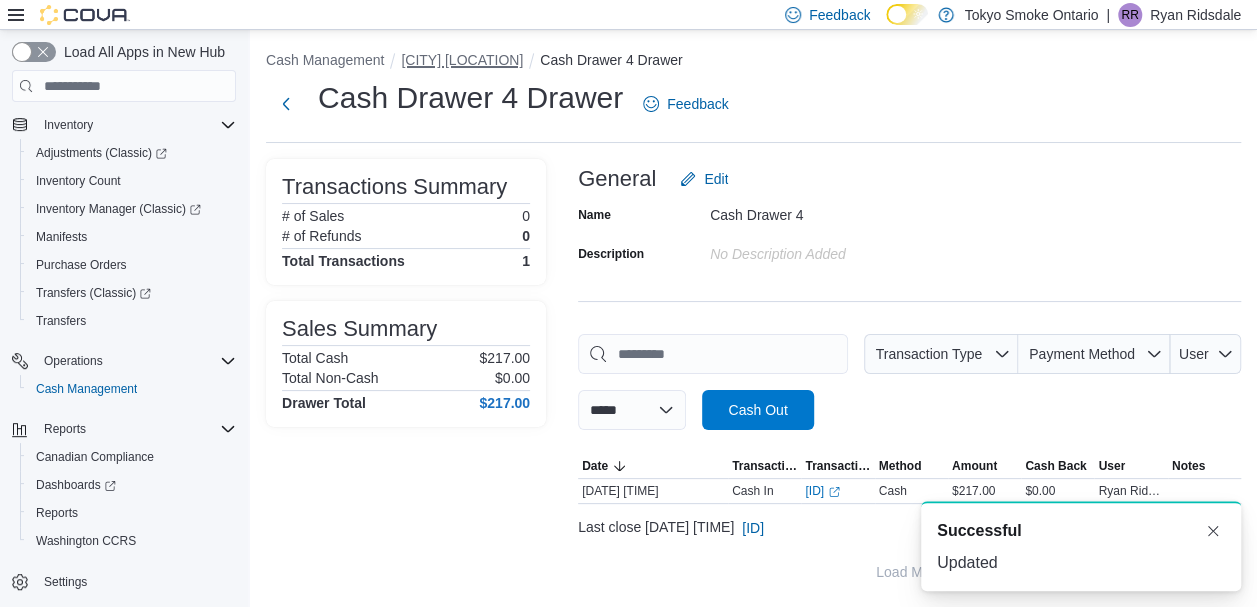 click on "[CITY] [PLACE] [PLACE]" at bounding box center (462, 60) 